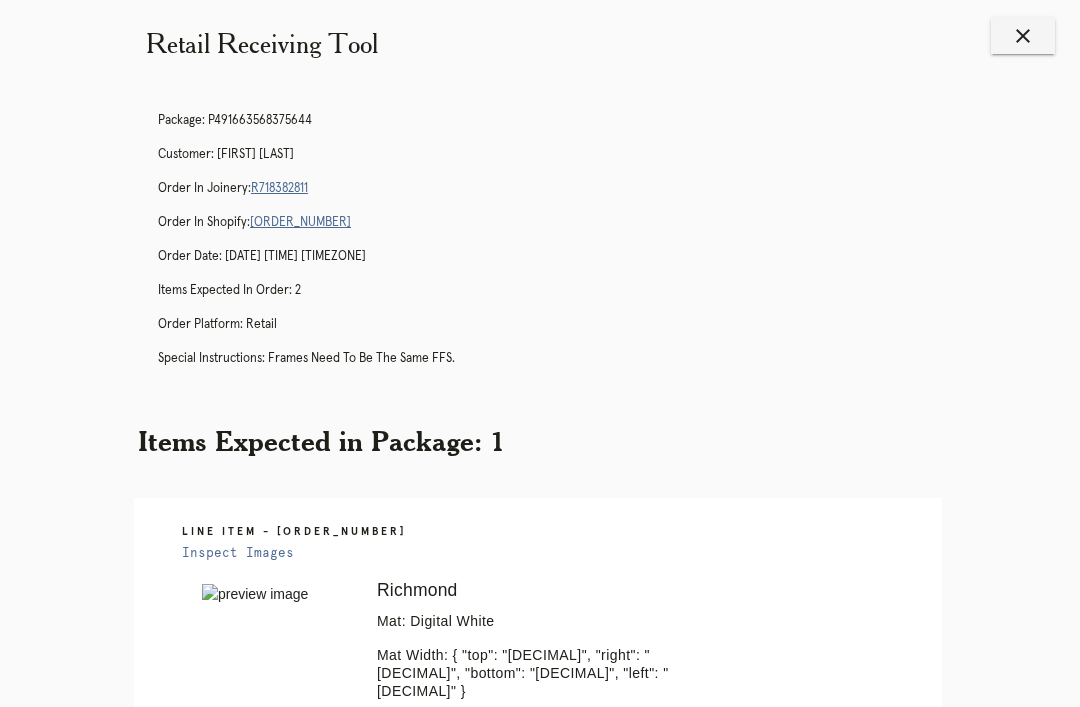 scroll, scrollTop: 12, scrollLeft: 0, axis: vertical 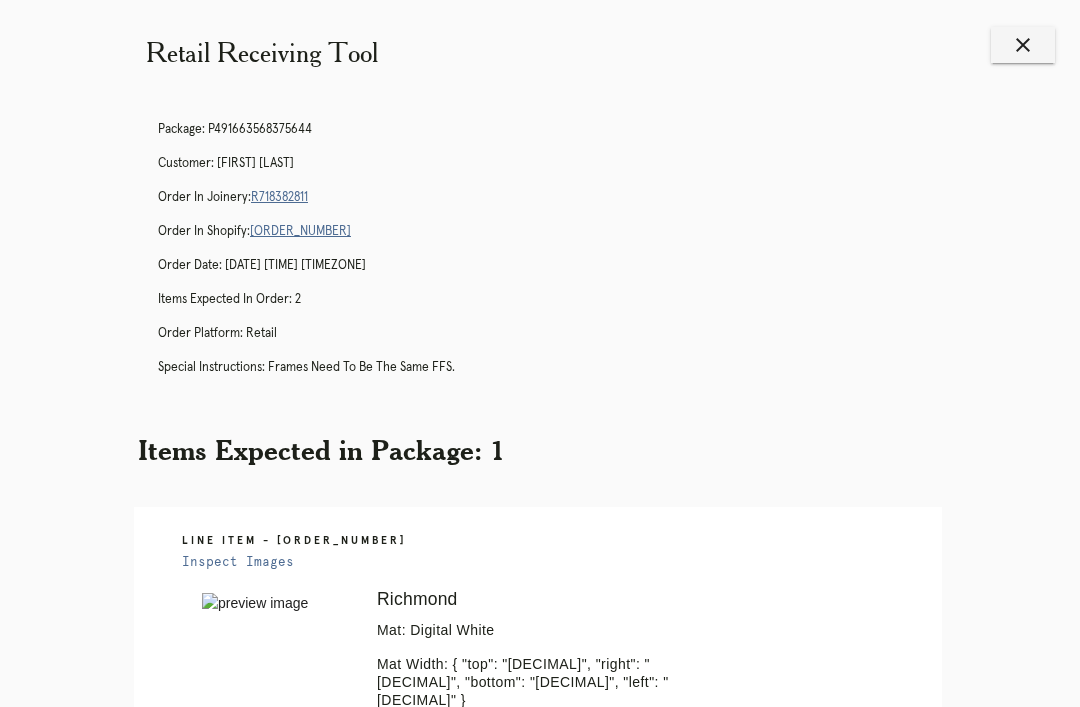 click on "R718382811" at bounding box center [279, 197] 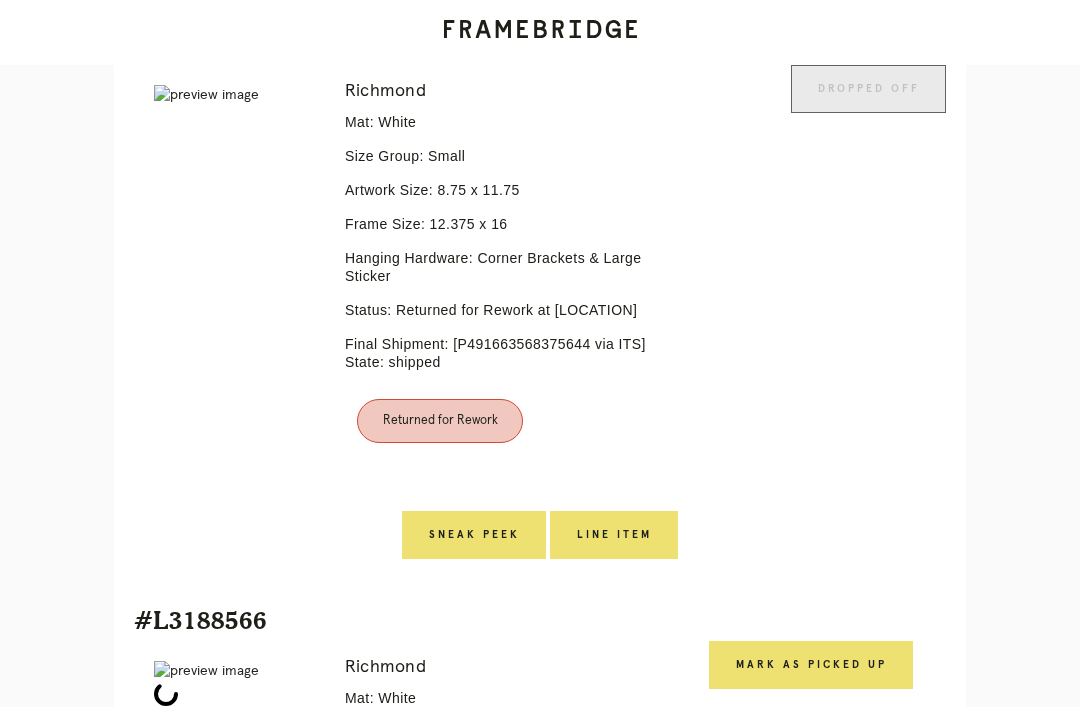scroll, scrollTop: 556, scrollLeft: 0, axis: vertical 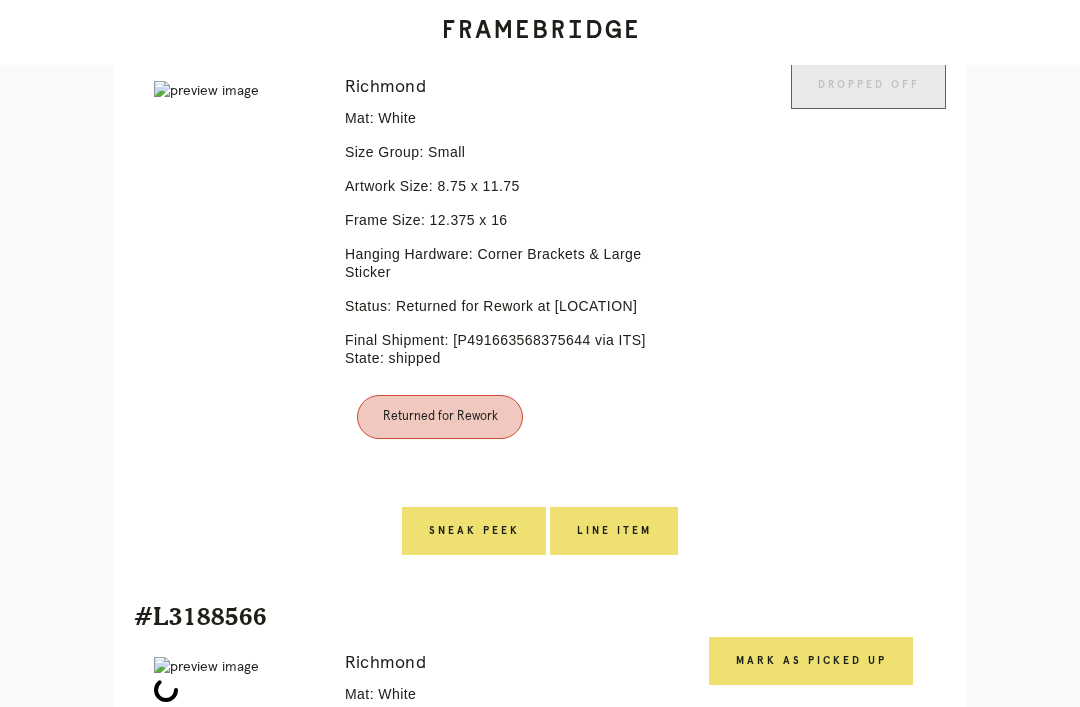 click on "Line Item" at bounding box center (474, 531) 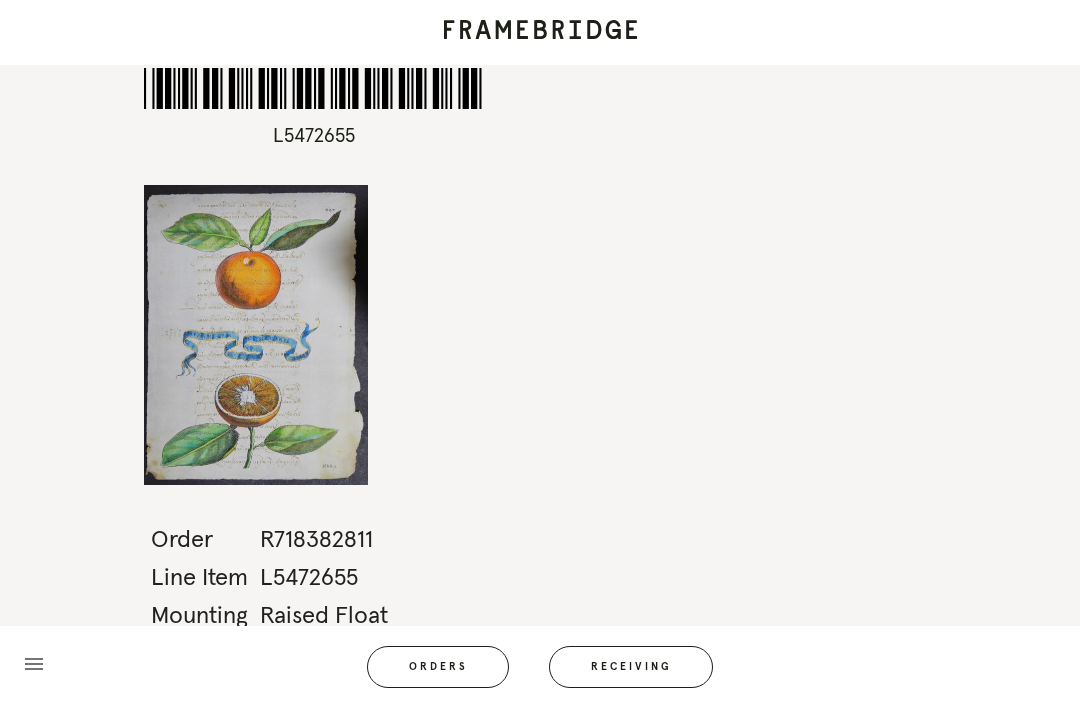 click on "Orders" at bounding box center (438, 667) 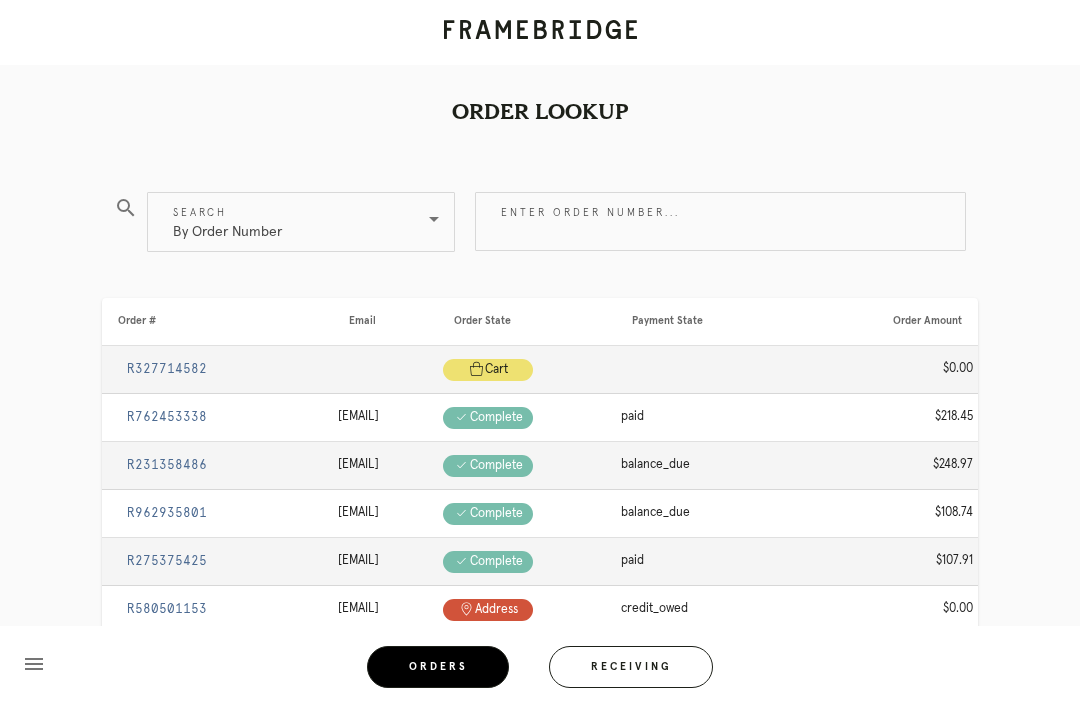 click on "Receiving" at bounding box center [631, 667] 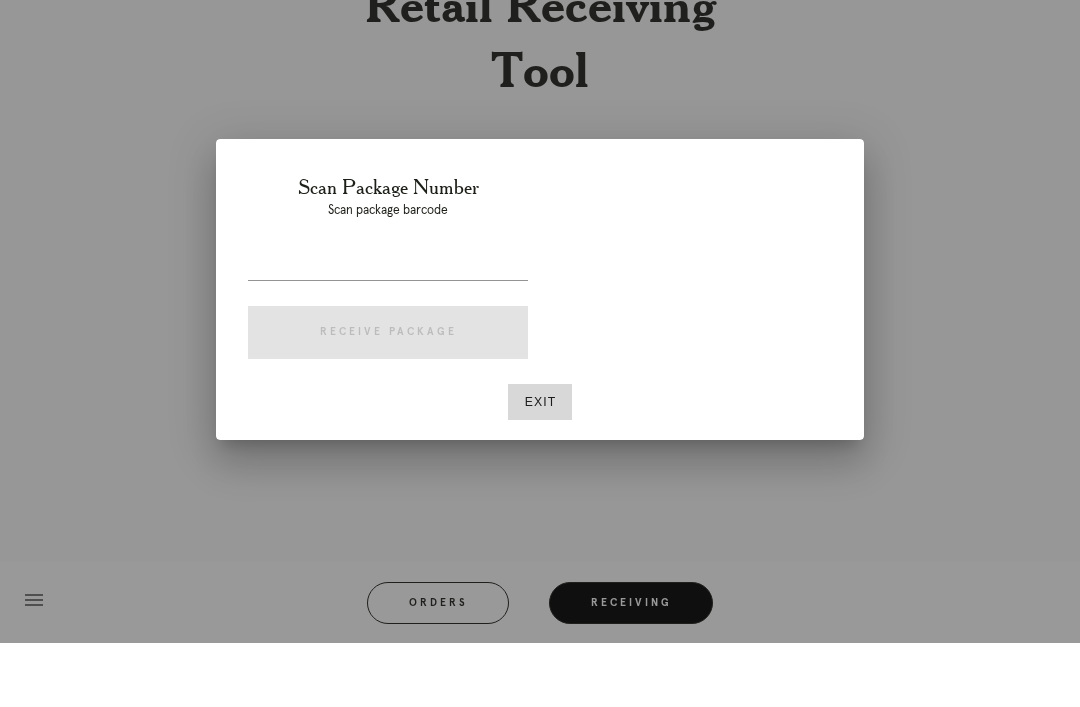 scroll, scrollTop: 64, scrollLeft: 0, axis: vertical 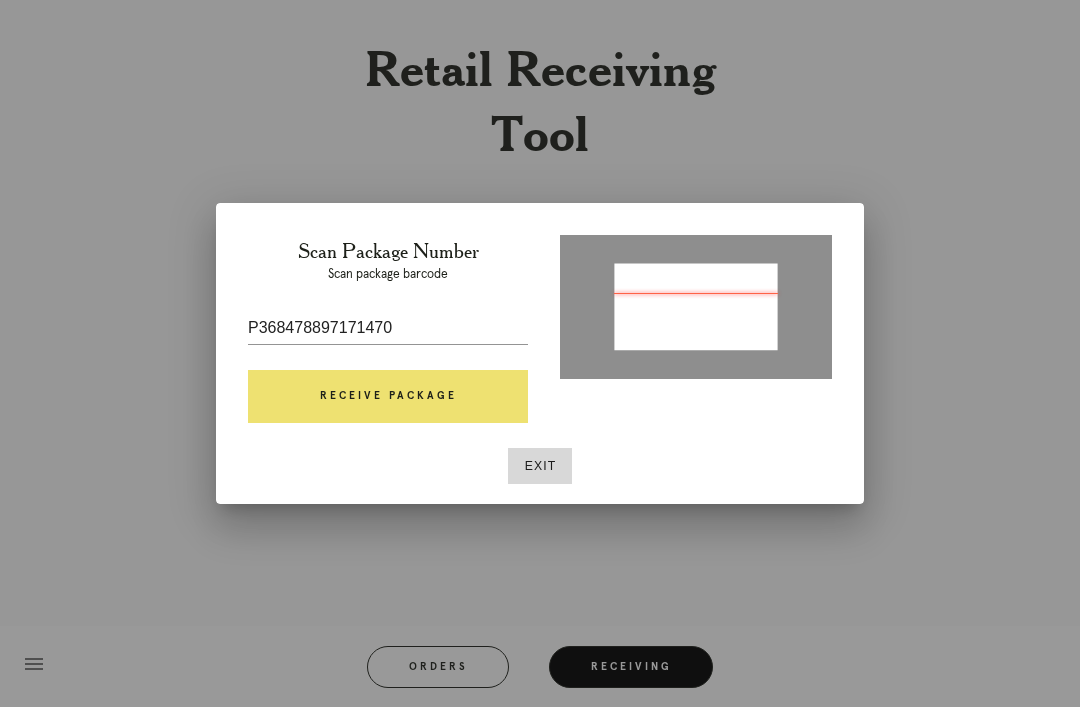 click on "Receive Package" at bounding box center (388, 397) 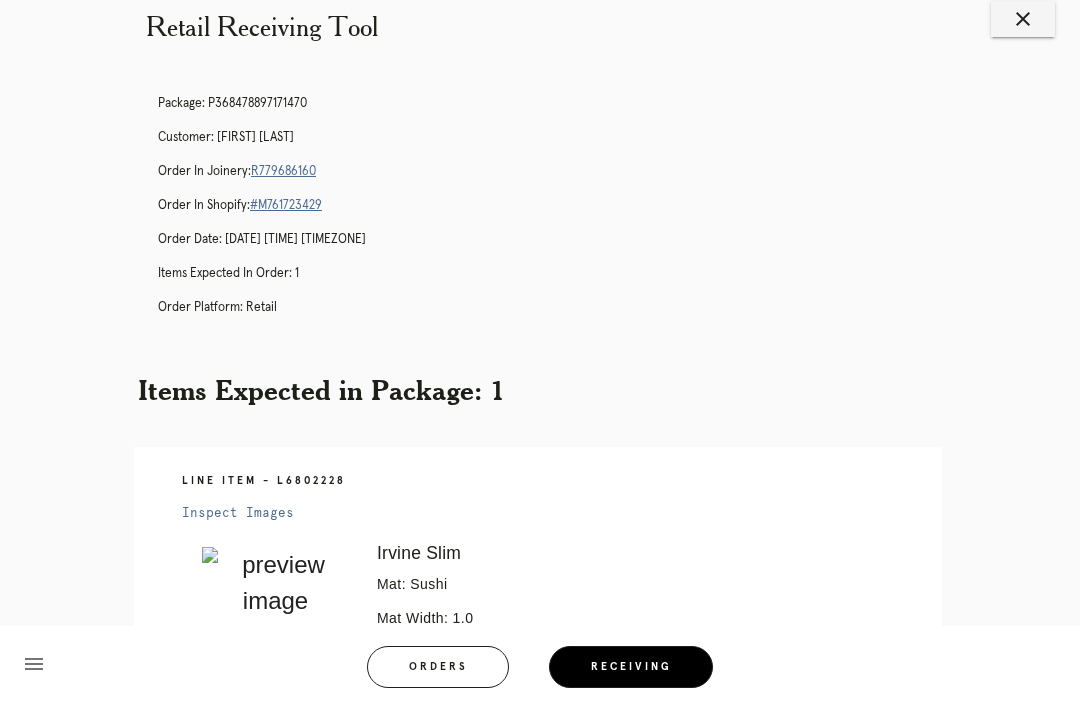 scroll, scrollTop: 36, scrollLeft: 0, axis: vertical 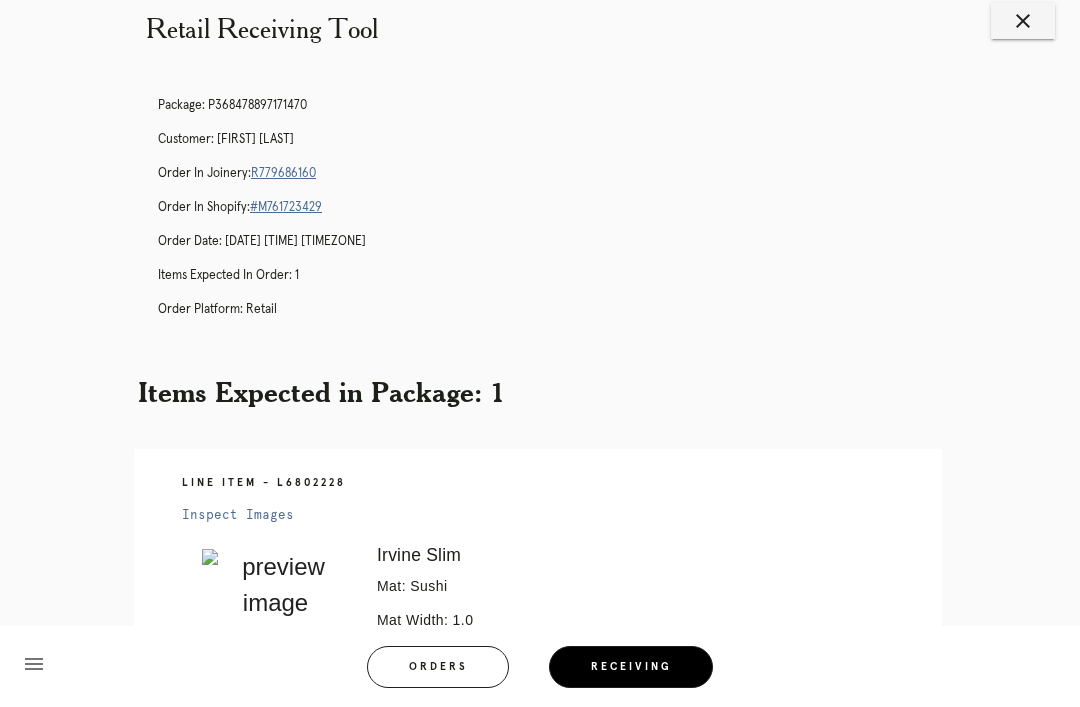 click on "R779686160" at bounding box center (283, 173) 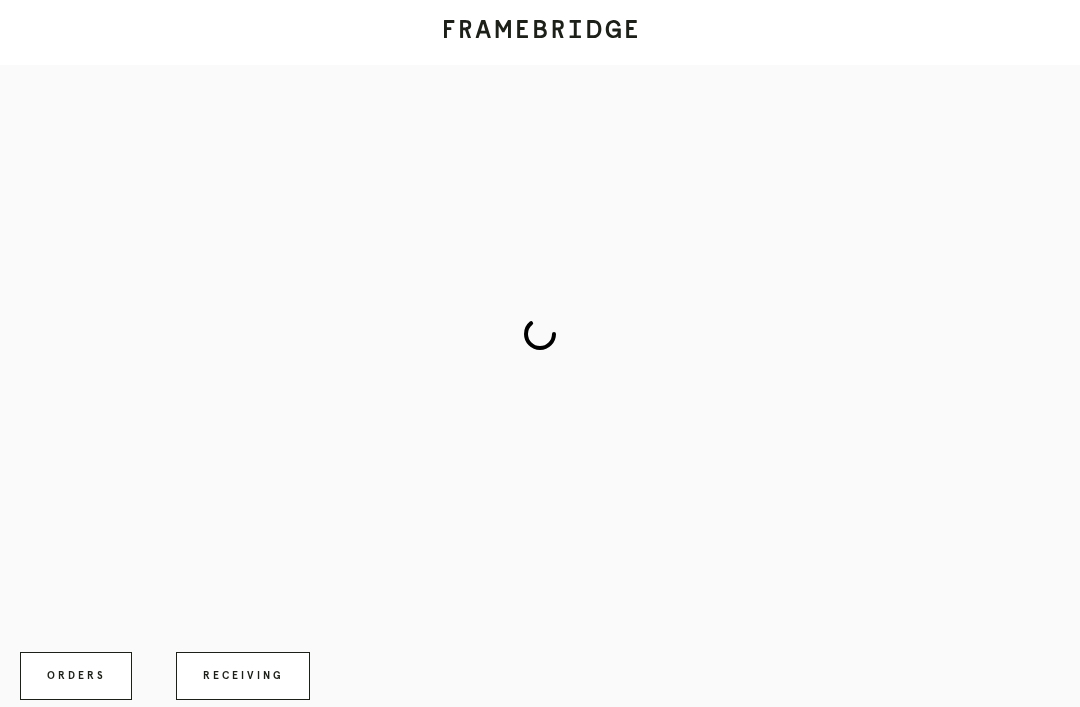 scroll, scrollTop: 0, scrollLeft: 0, axis: both 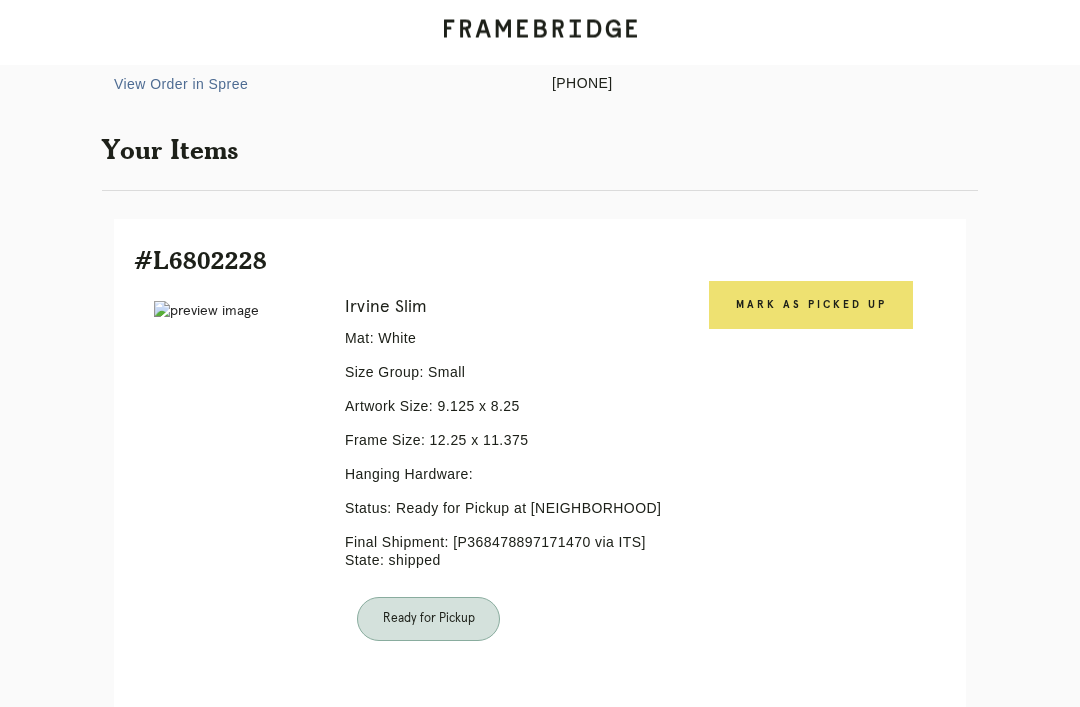 click on "Mark as Picked Up" at bounding box center (811, 306) 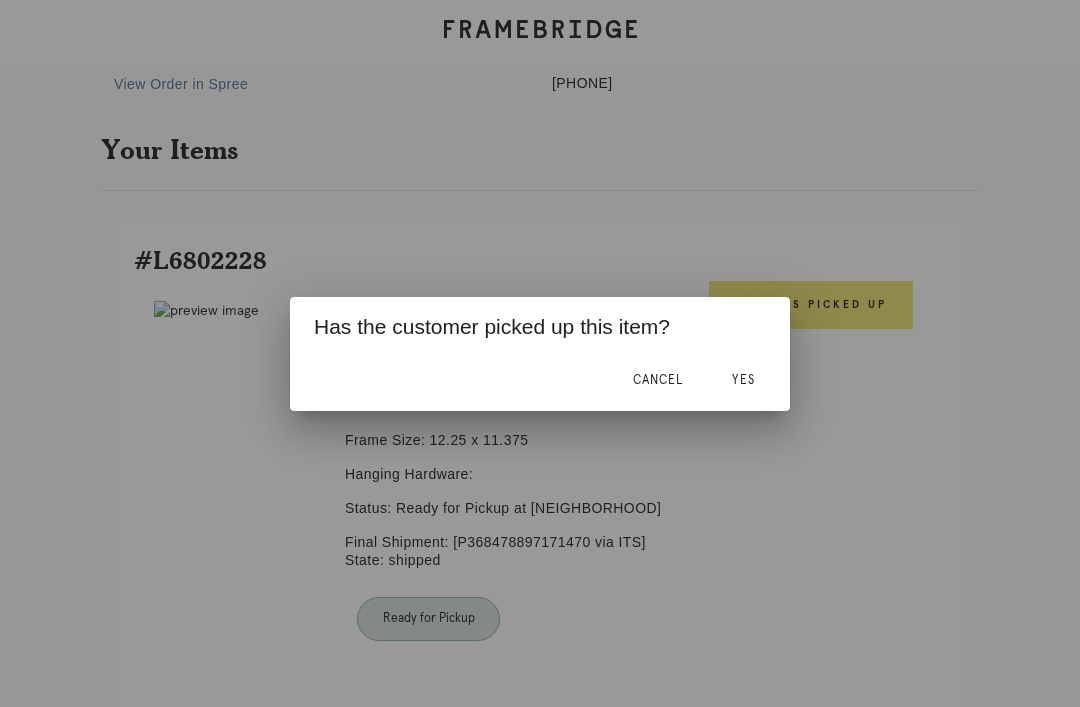 click on "Yes" at bounding box center [658, 380] 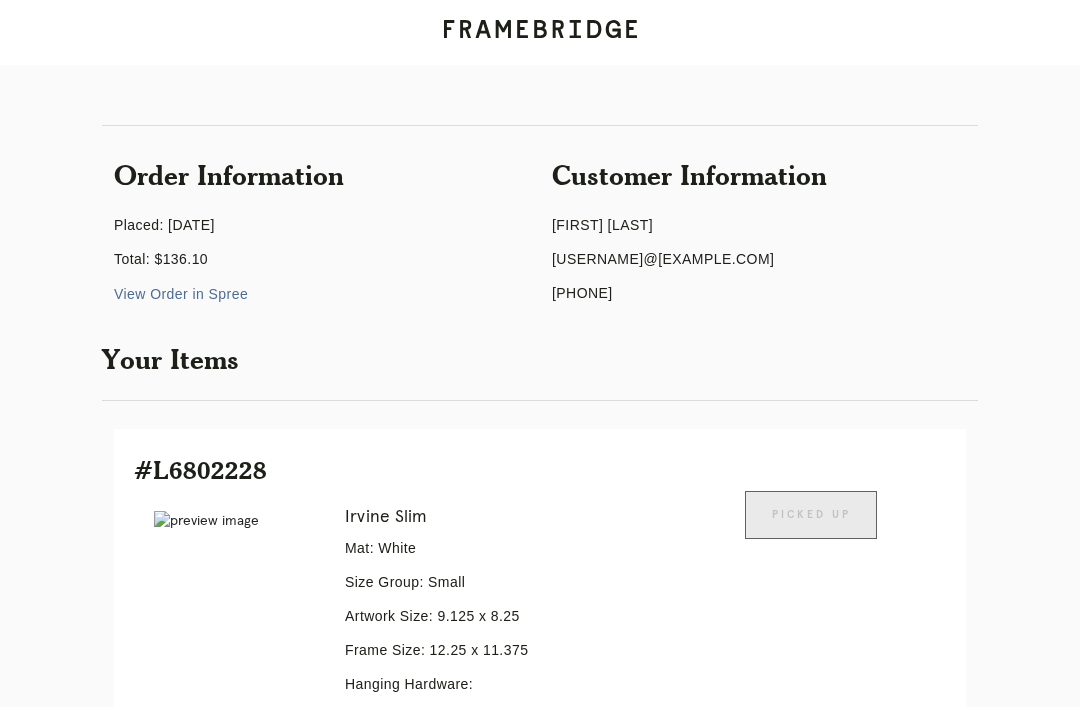 scroll, scrollTop: 100, scrollLeft: 0, axis: vertical 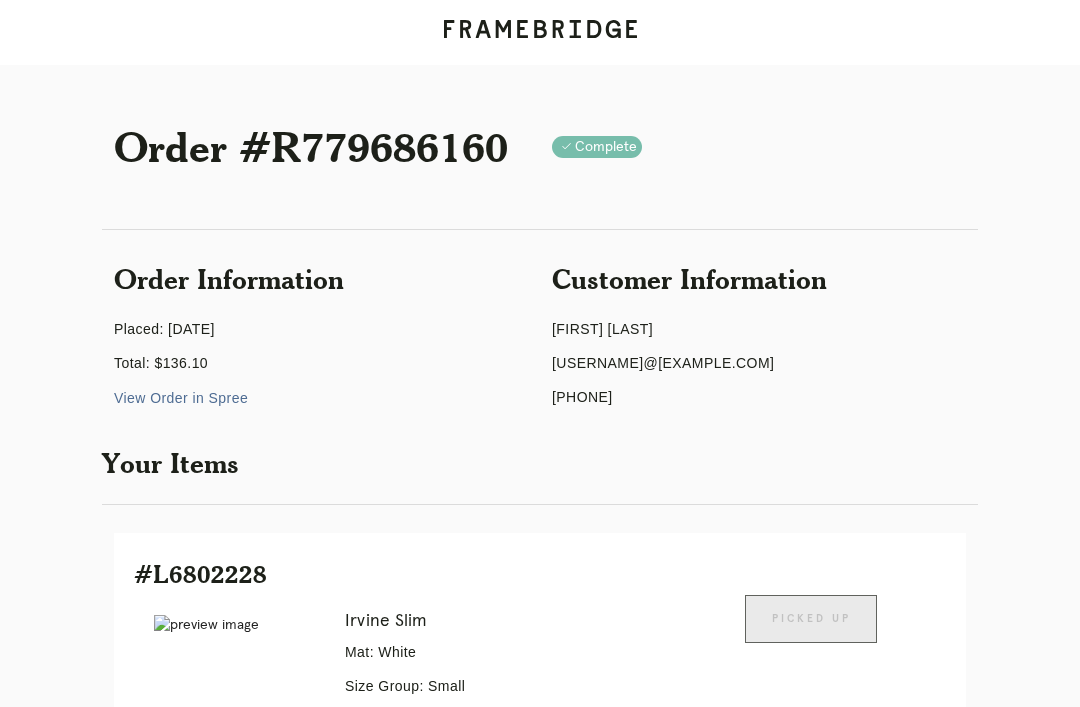 click on "Your Items" at bounding box center [540, 463] 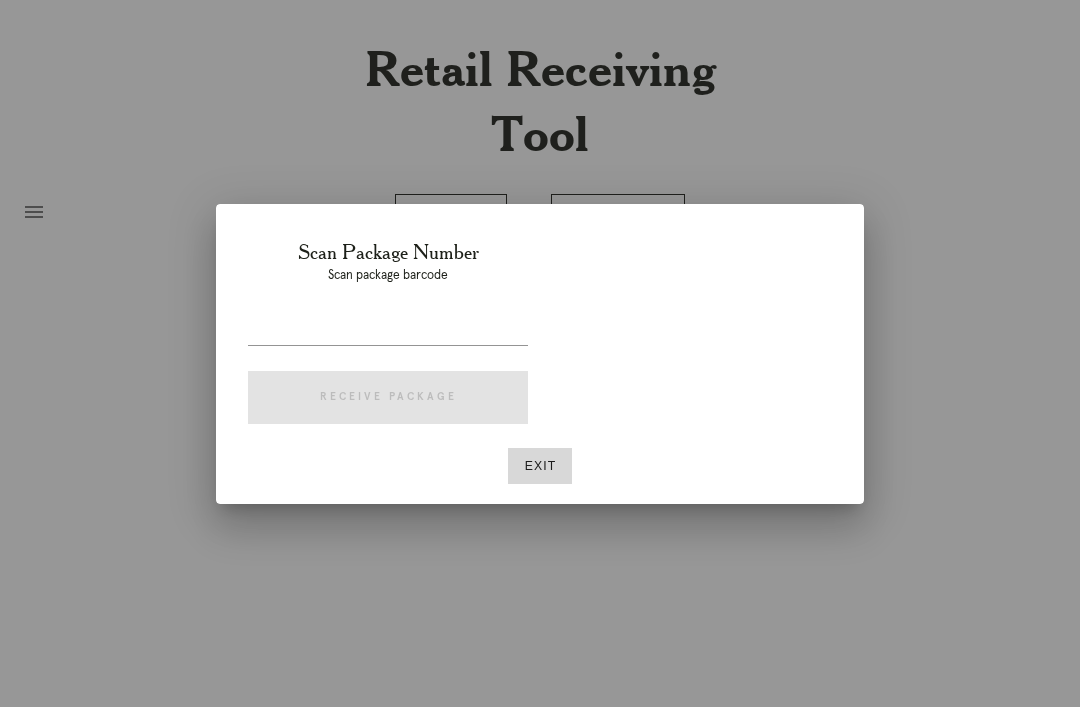 scroll, scrollTop: 36, scrollLeft: 0, axis: vertical 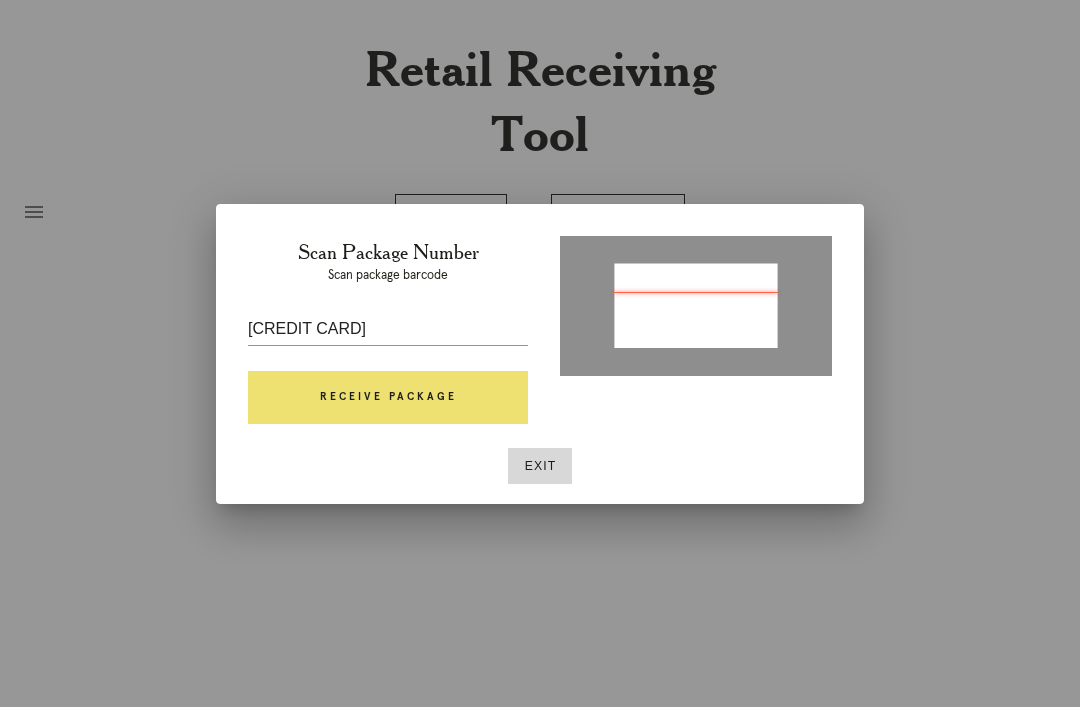 click on "Receive Package" at bounding box center (388, 398) 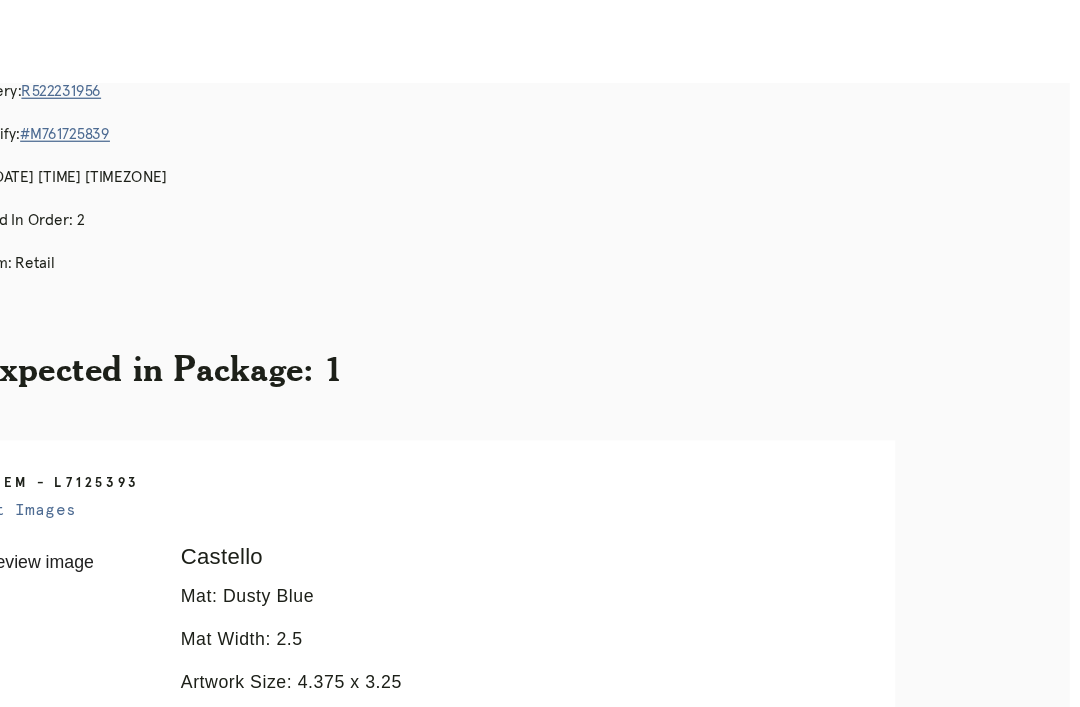 scroll, scrollTop: 0, scrollLeft: 0, axis: both 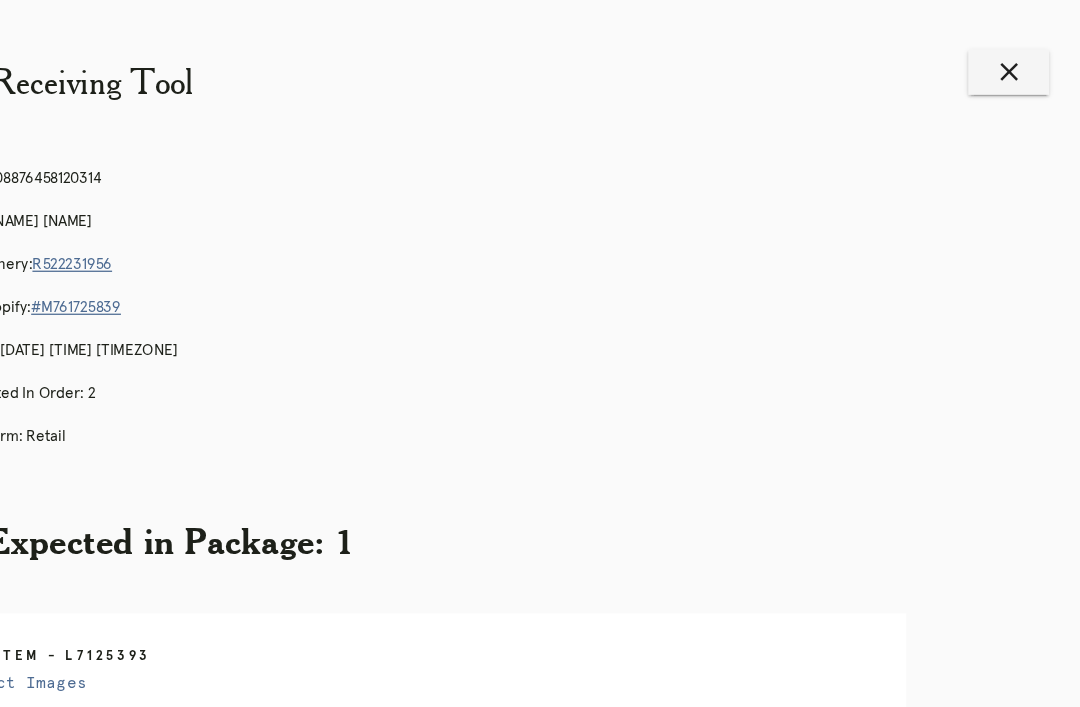 click on "close" at bounding box center (1023, 57) 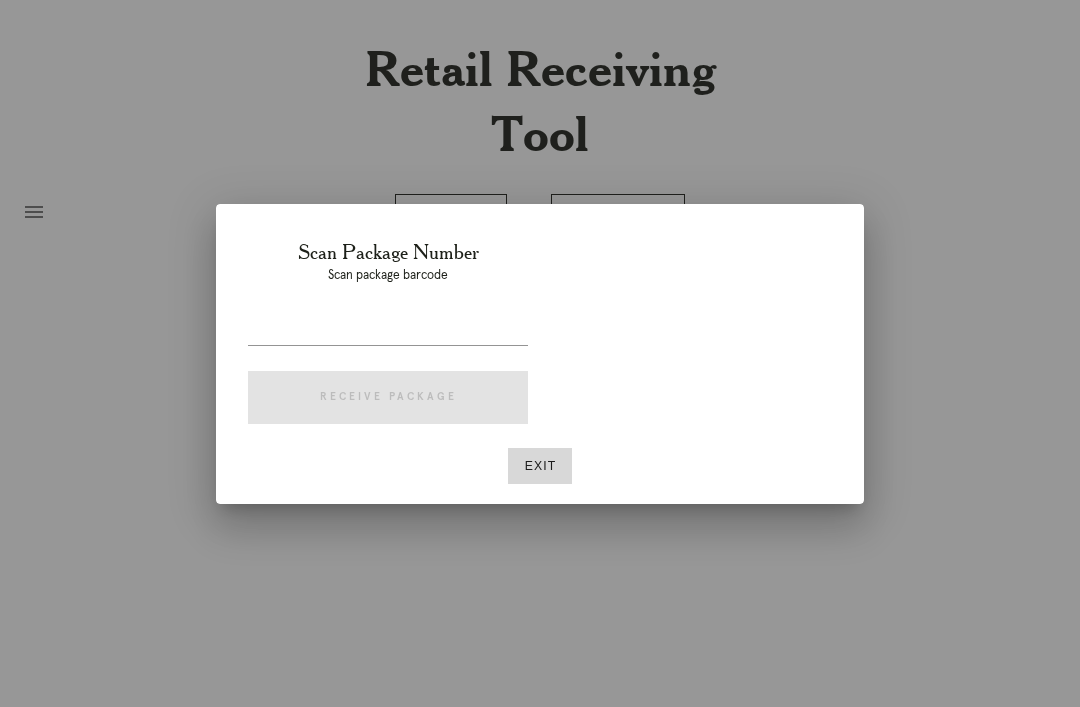 scroll, scrollTop: 0, scrollLeft: 224, axis: horizontal 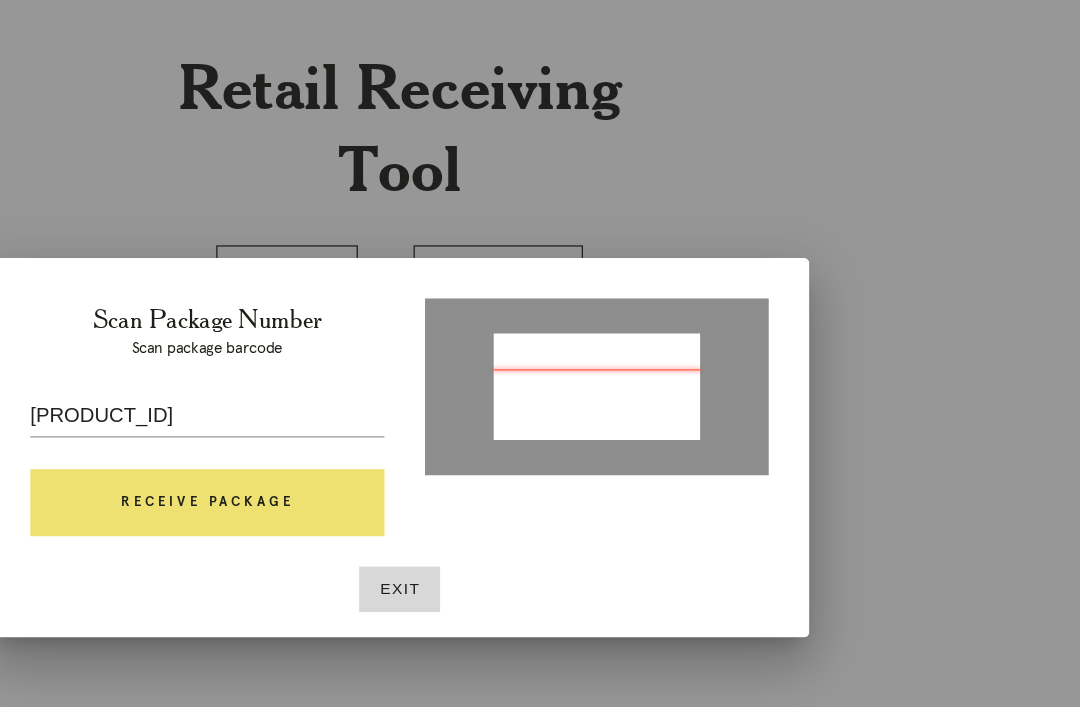 click on "Receive Package" at bounding box center (388, 398) 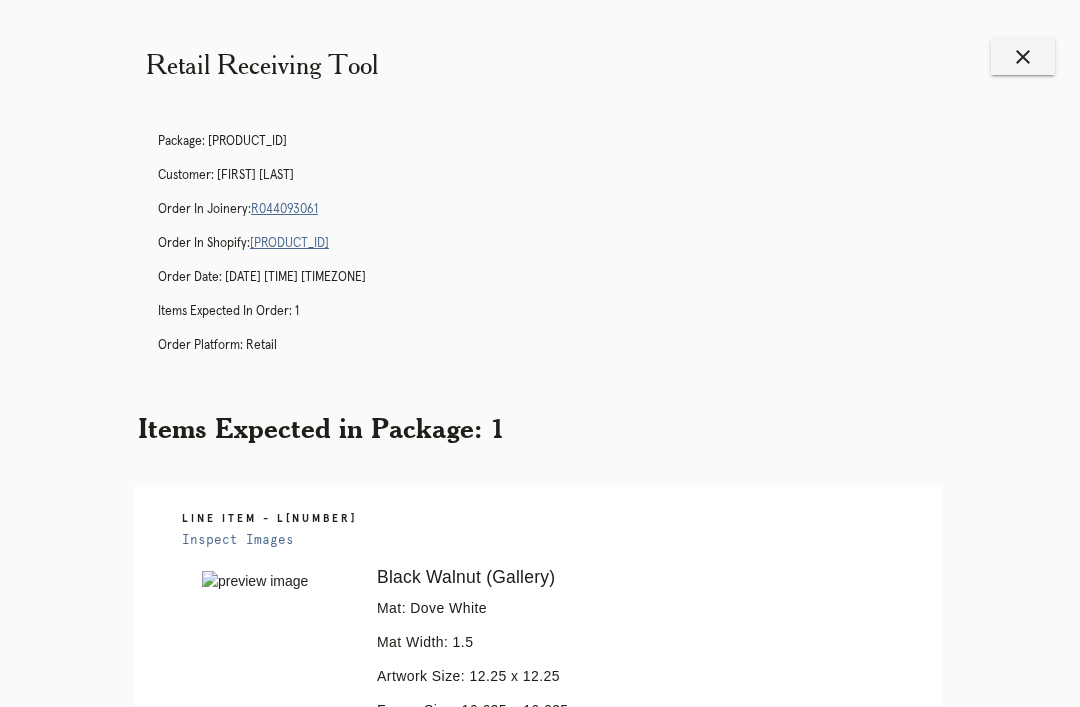 click on "close" at bounding box center [1023, 57] 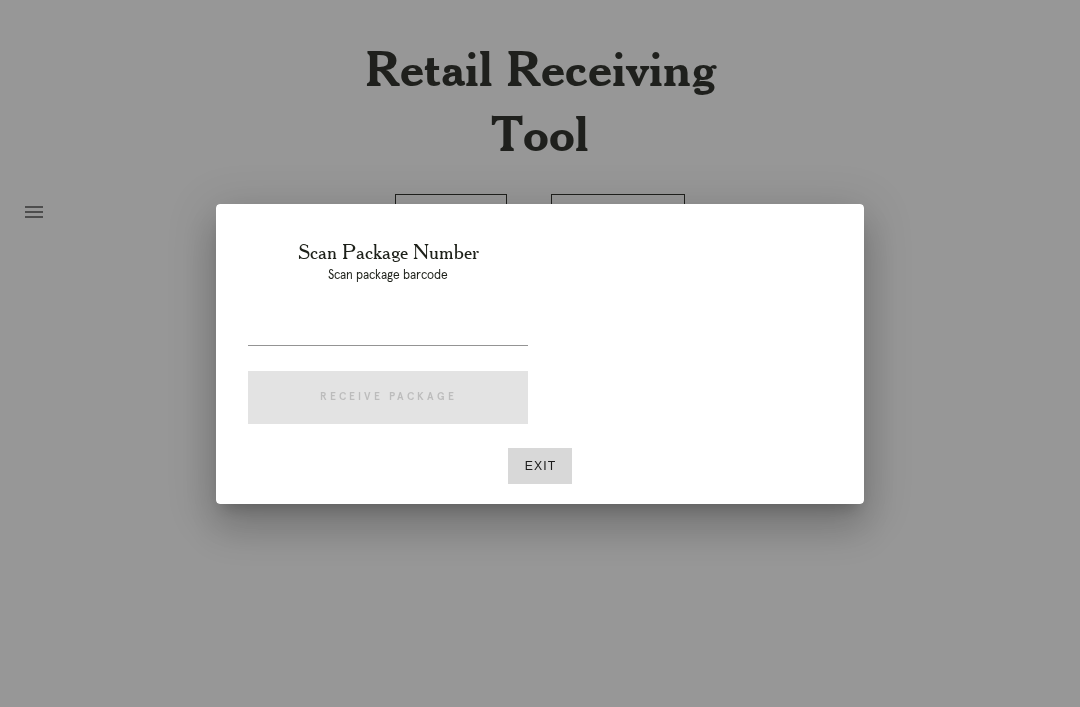 scroll, scrollTop: 0, scrollLeft: 0, axis: both 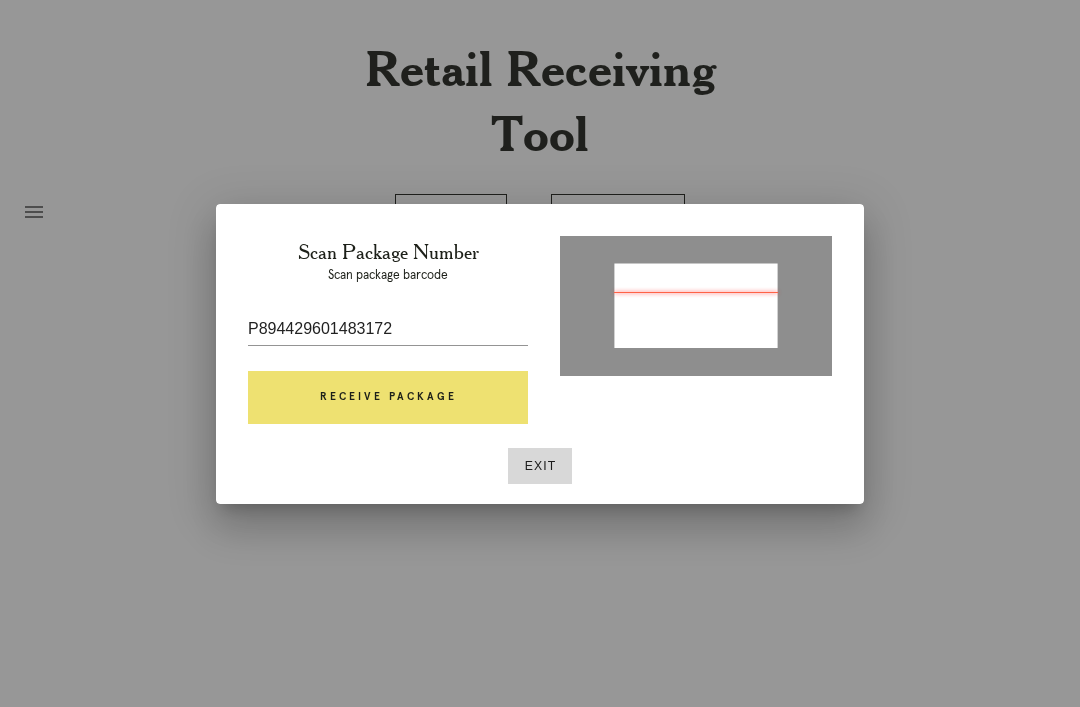 click on "Receive Package" at bounding box center [388, 398] 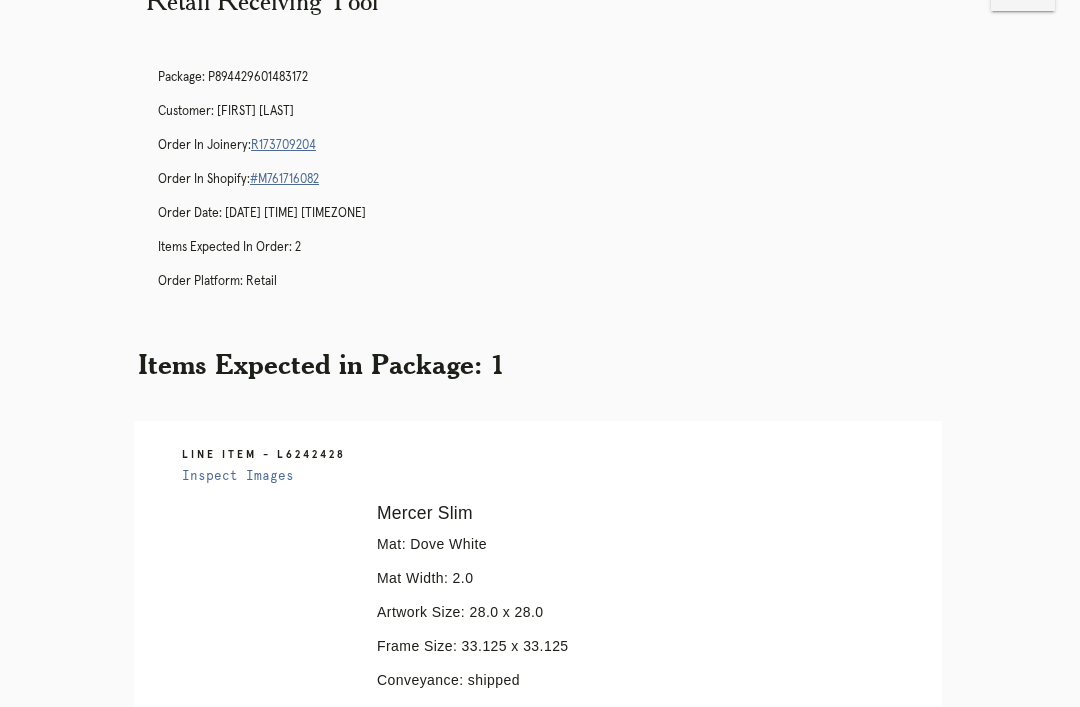 scroll, scrollTop: 0, scrollLeft: 0, axis: both 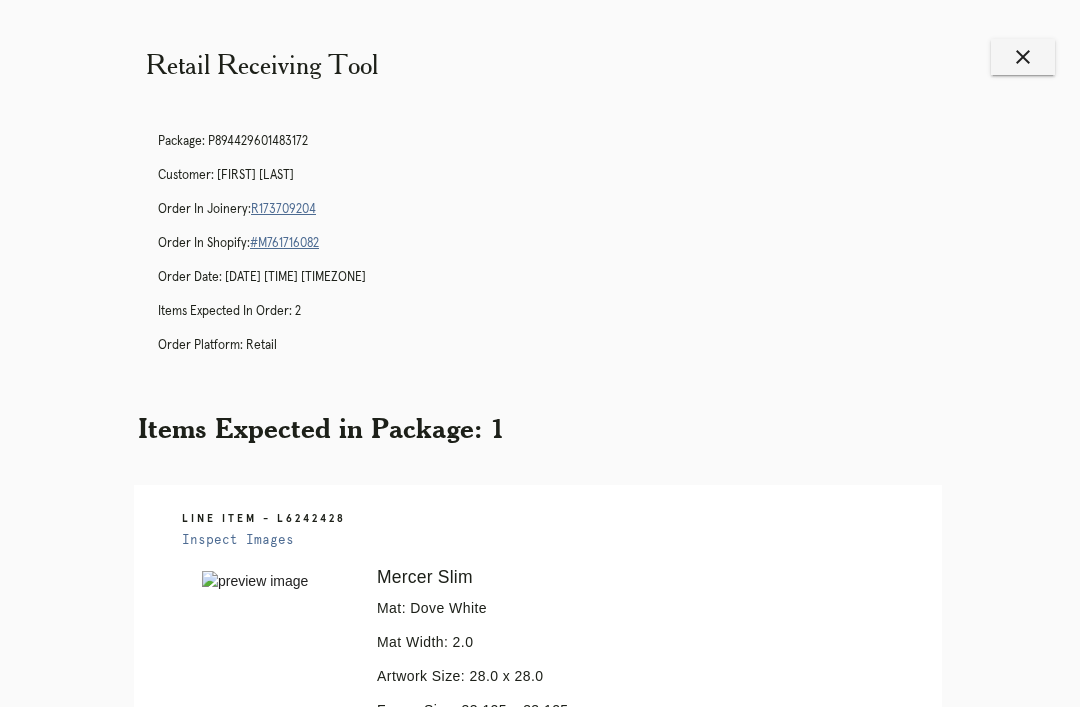 click on "close" at bounding box center (1023, 57) 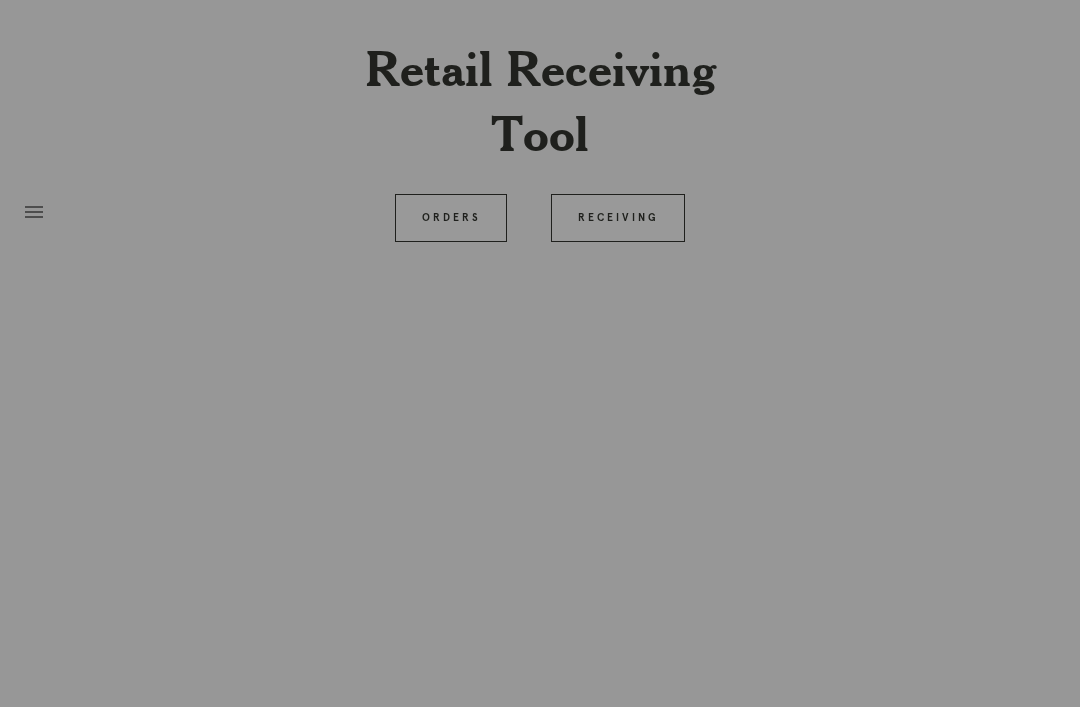 scroll, scrollTop: 0, scrollLeft: 0, axis: both 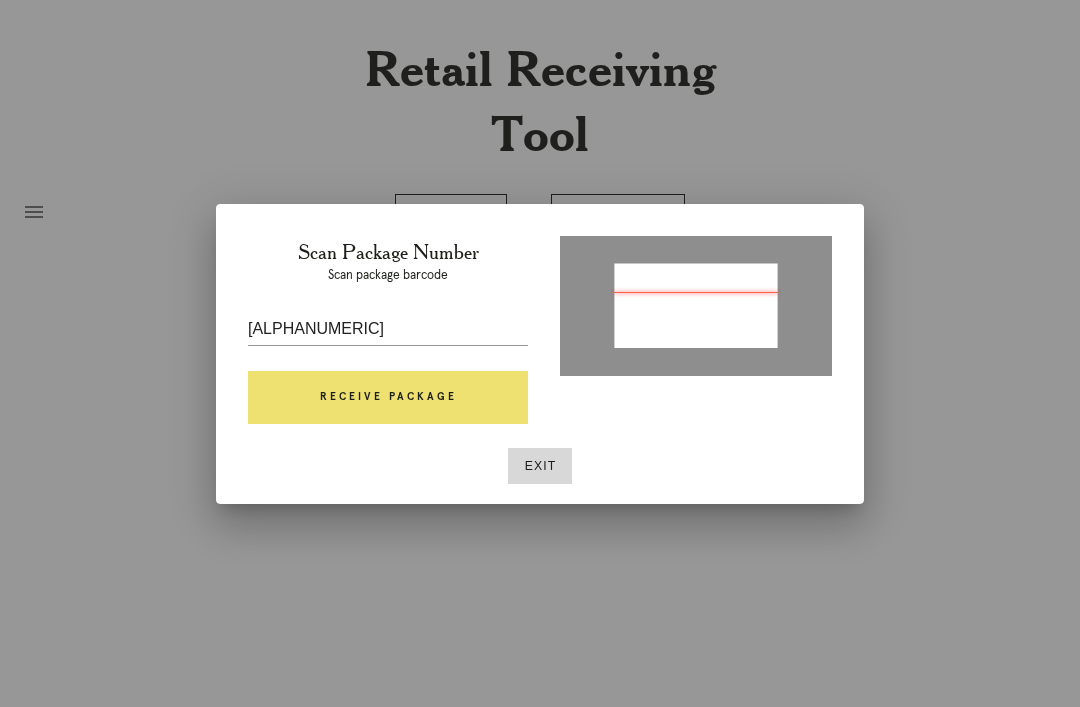 click on "Receive Package" at bounding box center [388, 398] 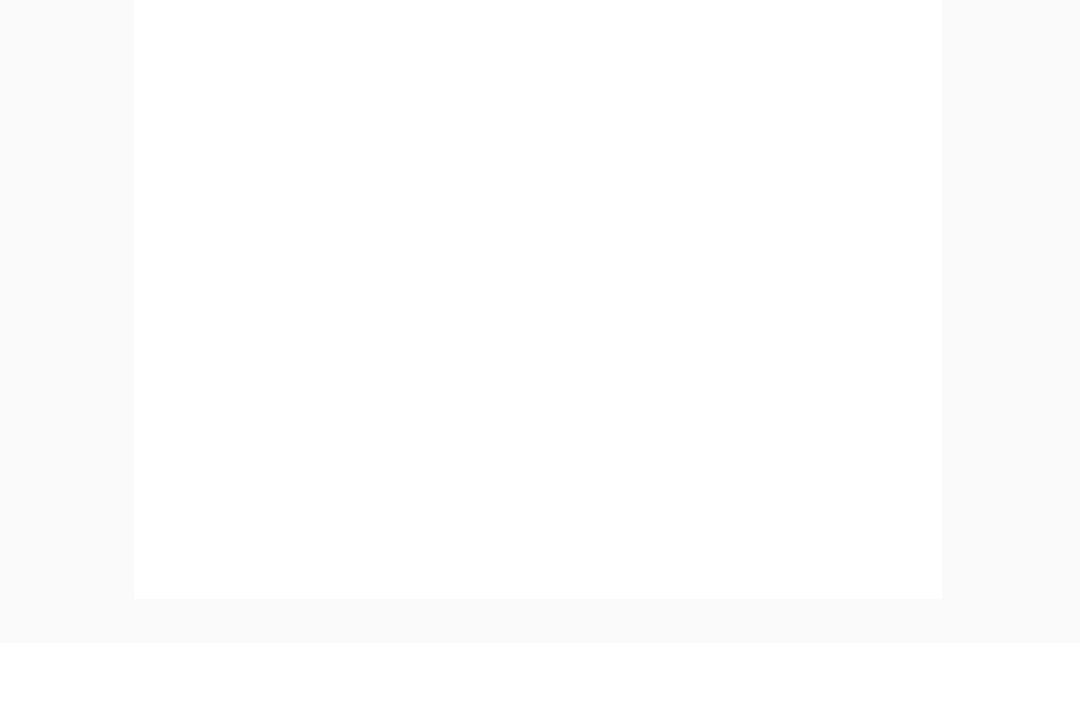 scroll, scrollTop: 1182, scrollLeft: 0, axis: vertical 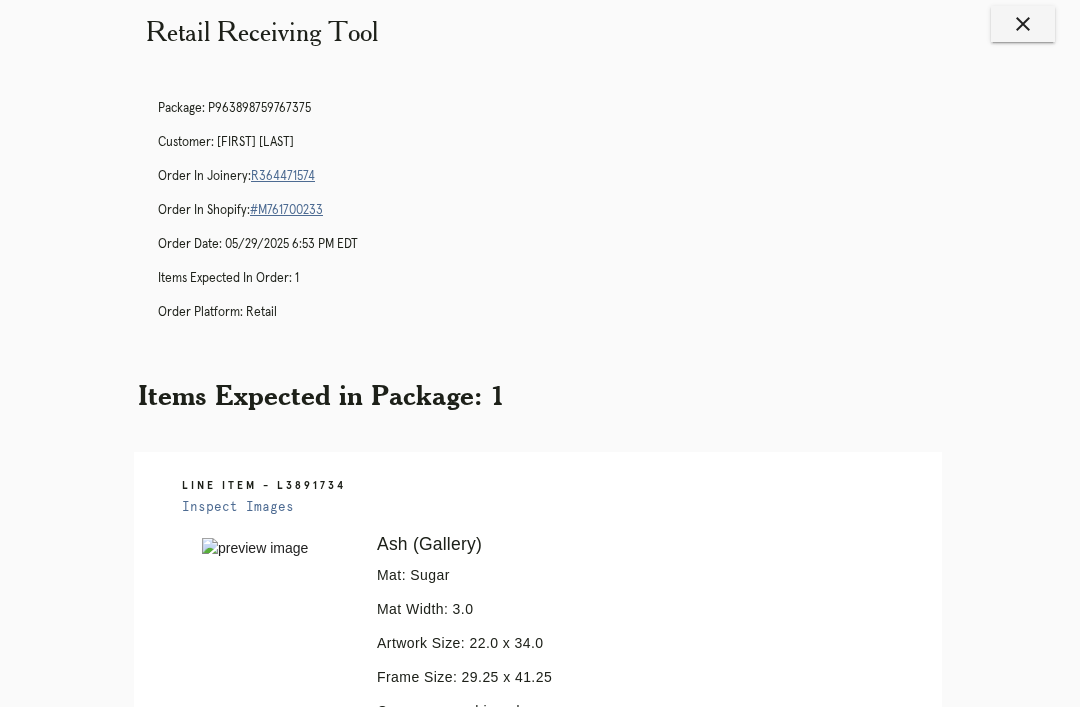 click on "R364471574" at bounding box center [283, 176] 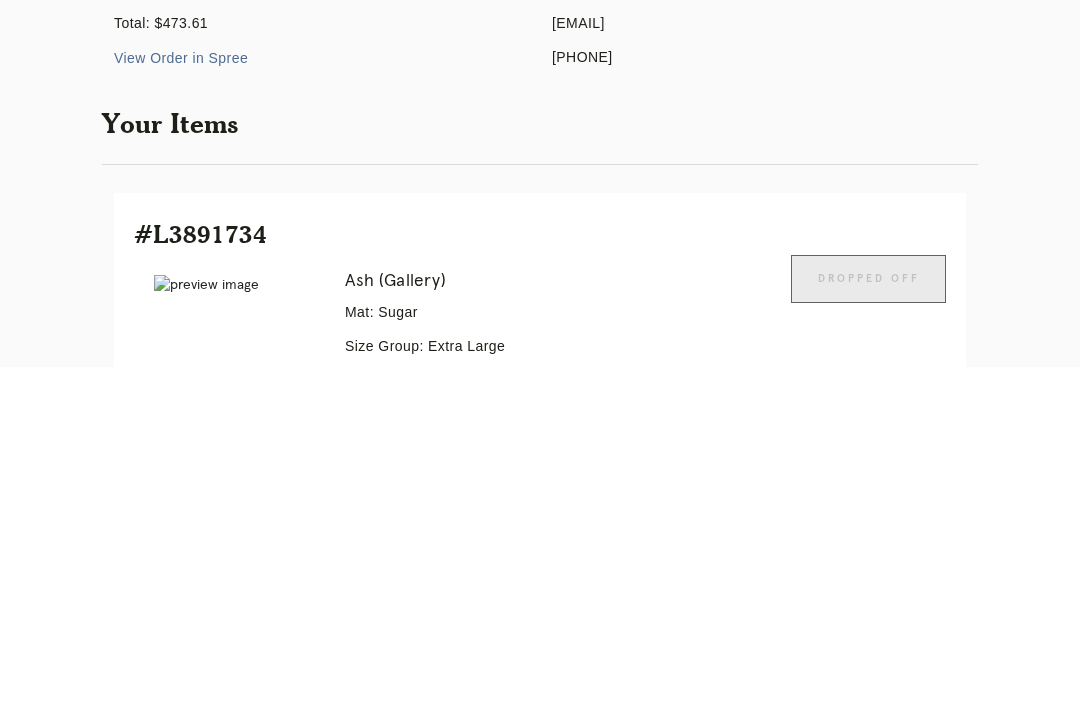 scroll, scrollTop: 482, scrollLeft: 0, axis: vertical 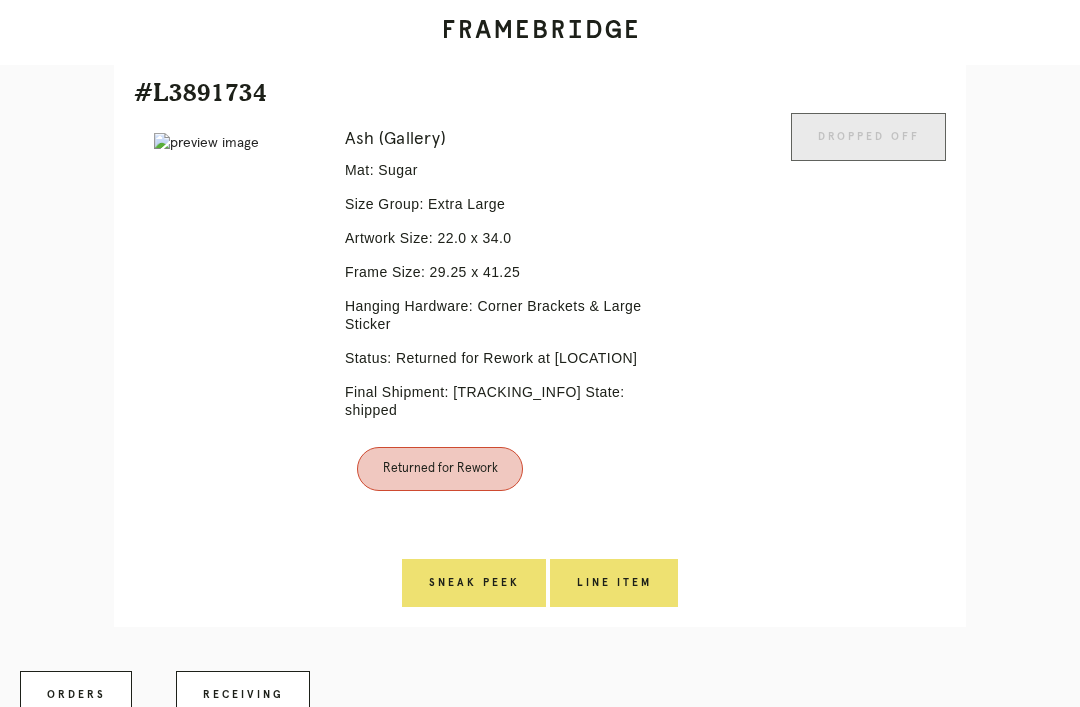 click on "Line Item" at bounding box center [614, 583] 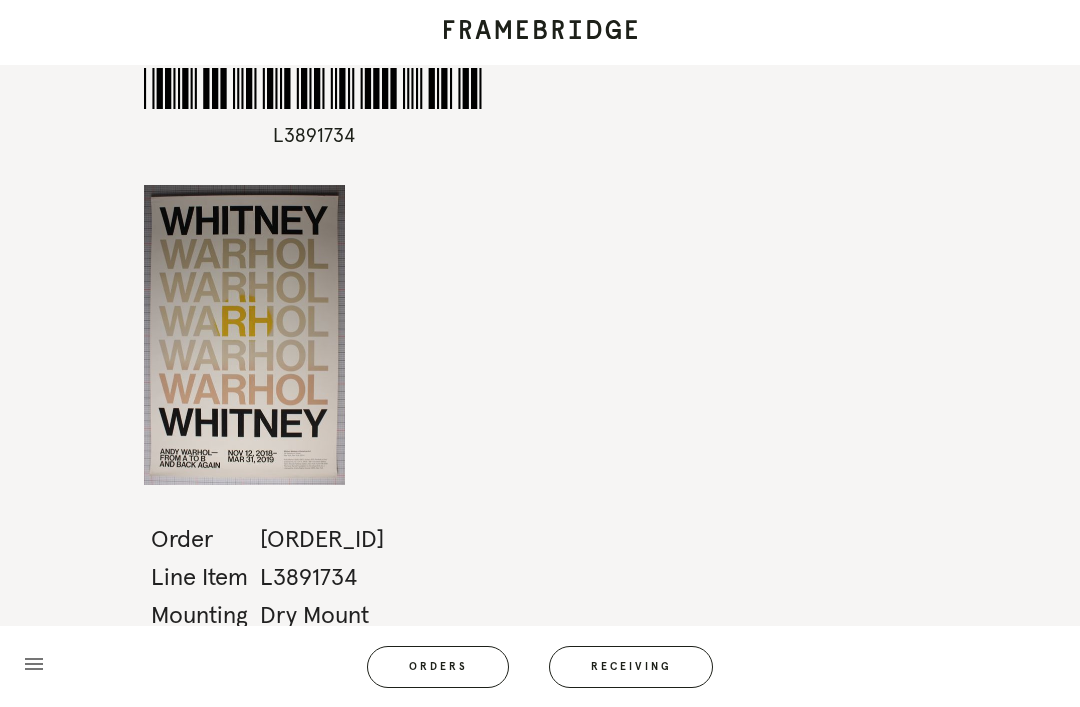 scroll, scrollTop: 0, scrollLeft: 0, axis: both 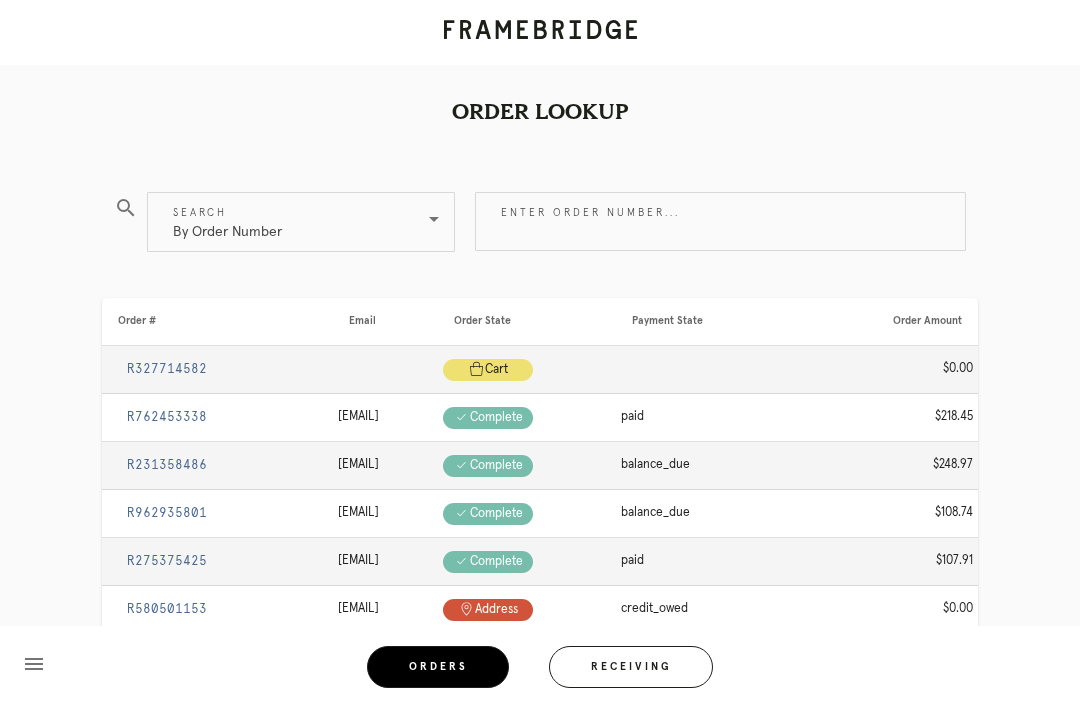 click on "By Order Number" at bounding box center [287, 222] 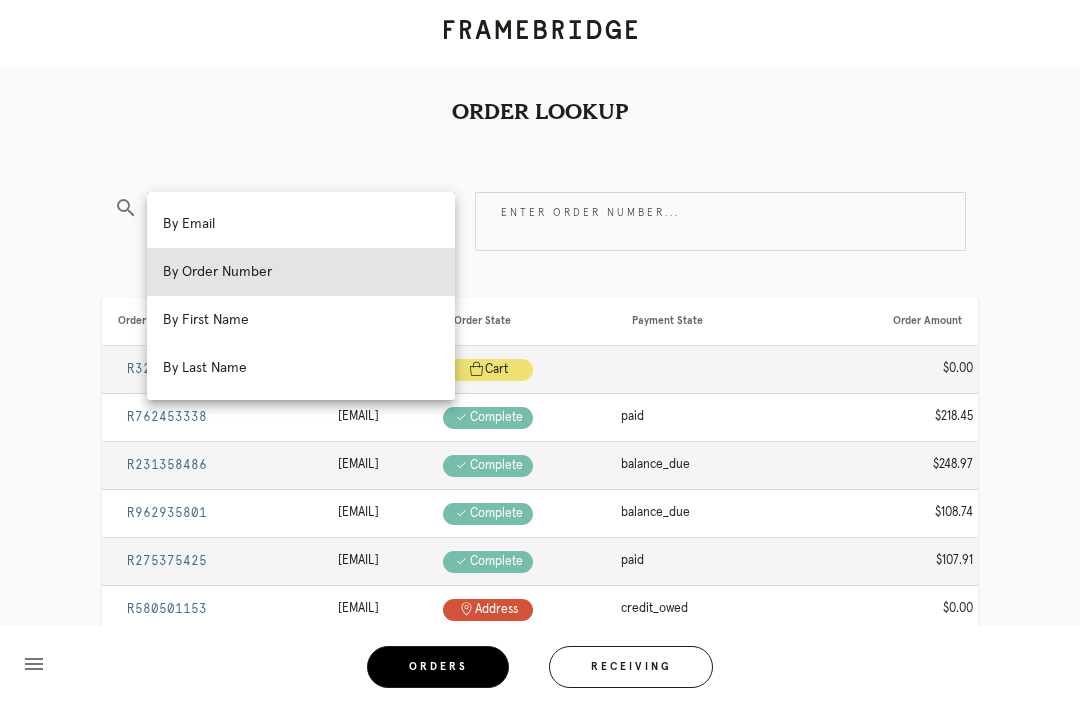 click on "By Email" at bounding box center (301, 224) 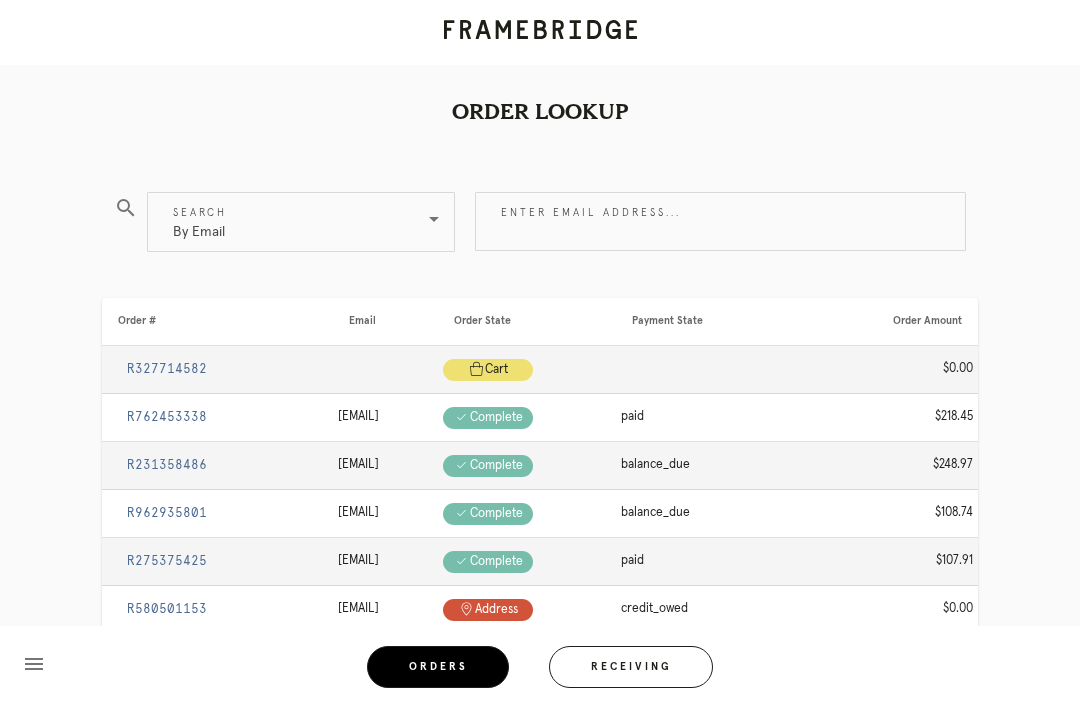 click on "Enter email address..." at bounding box center (720, 221) 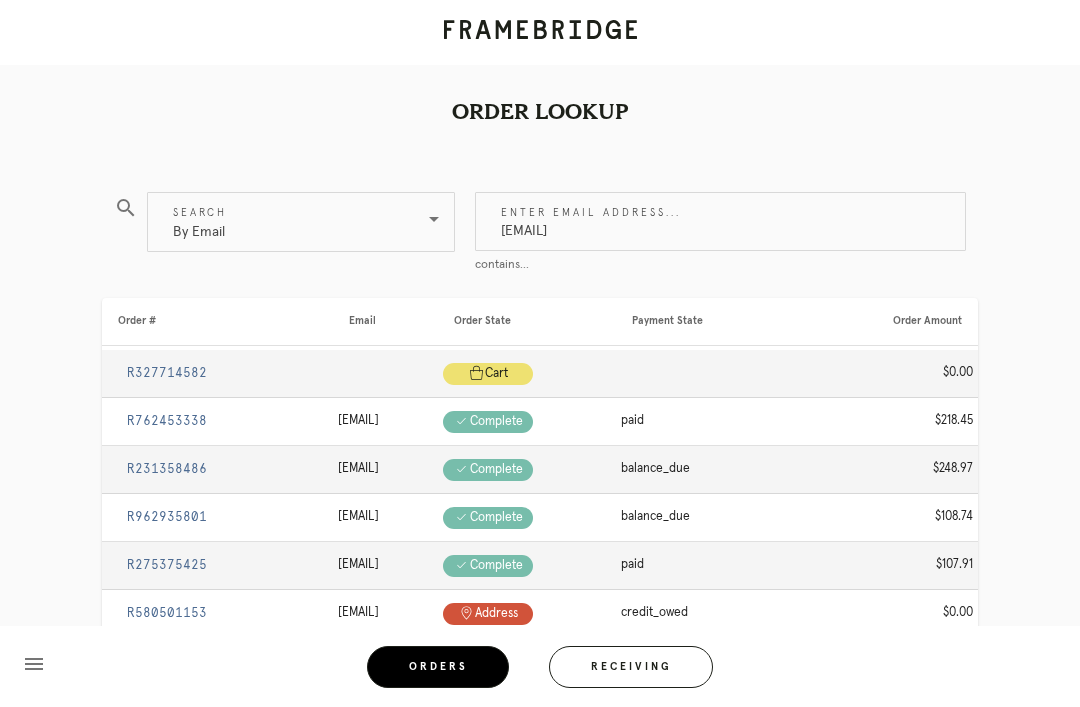 type on "[EMAIL]" 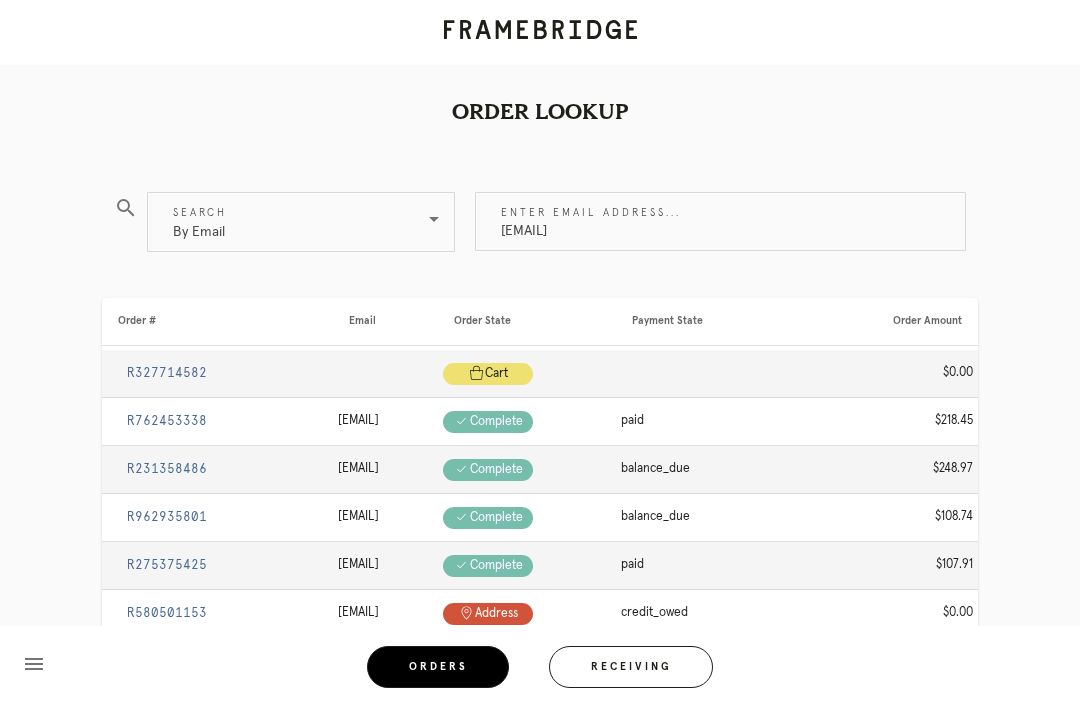 click on "[EMAIL]" at bounding box center (720, 221) 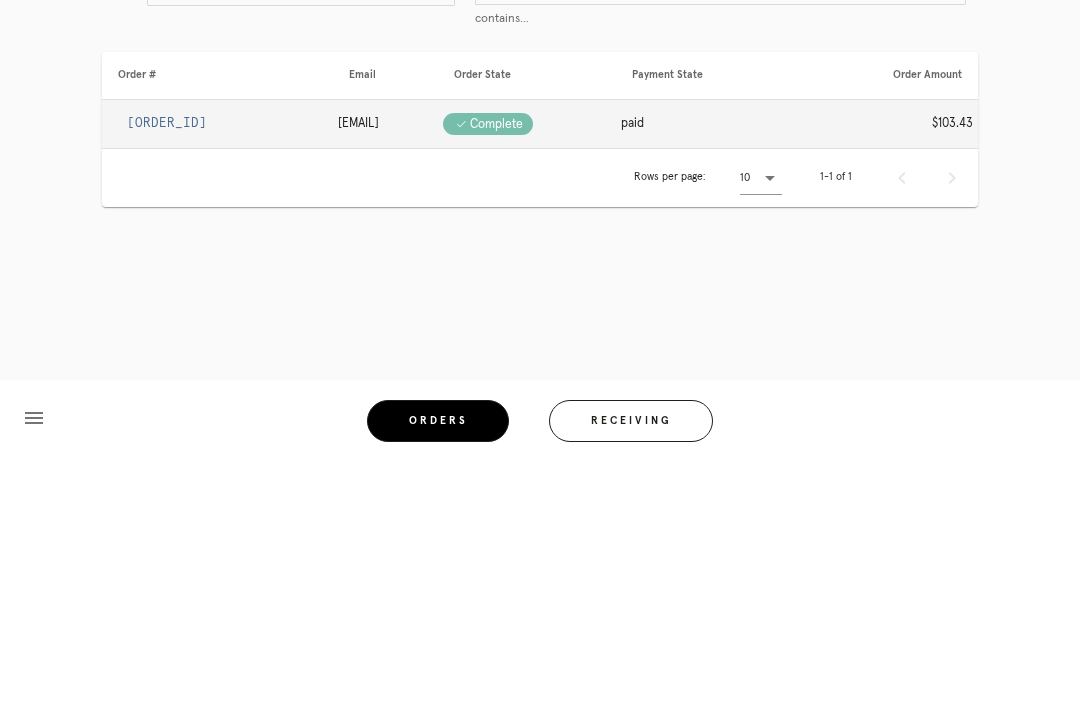 click on "[ORDER_ID]" at bounding box center [167, 369] 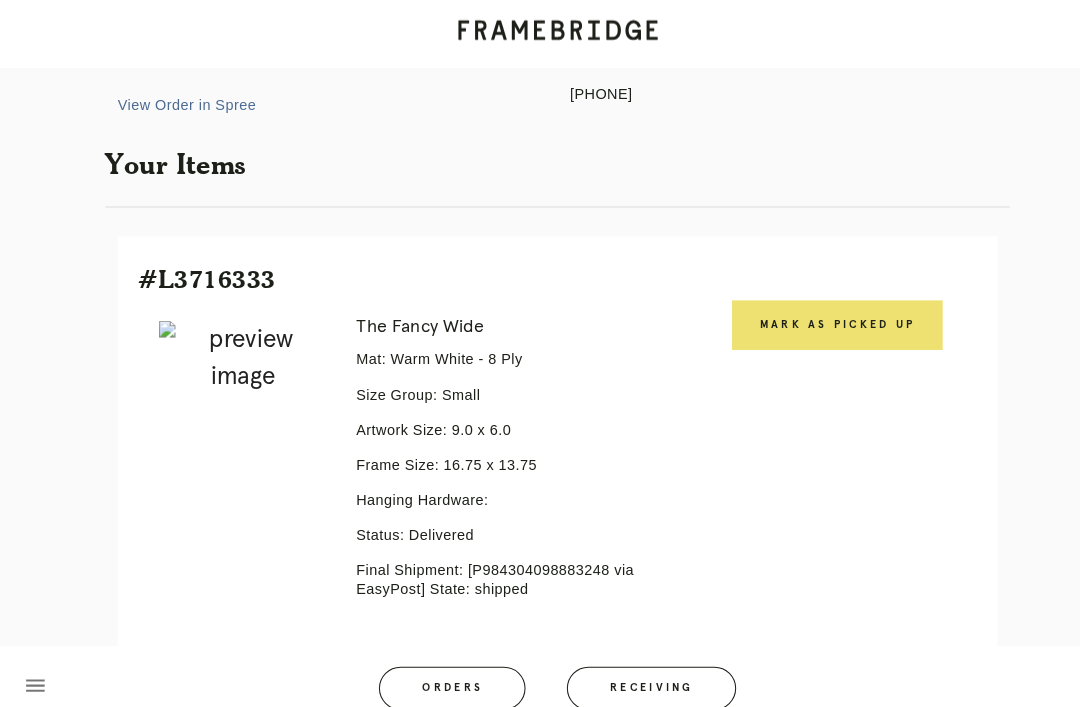 scroll, scrollTop: 322, scrollLeft: 0, axis: vertical 